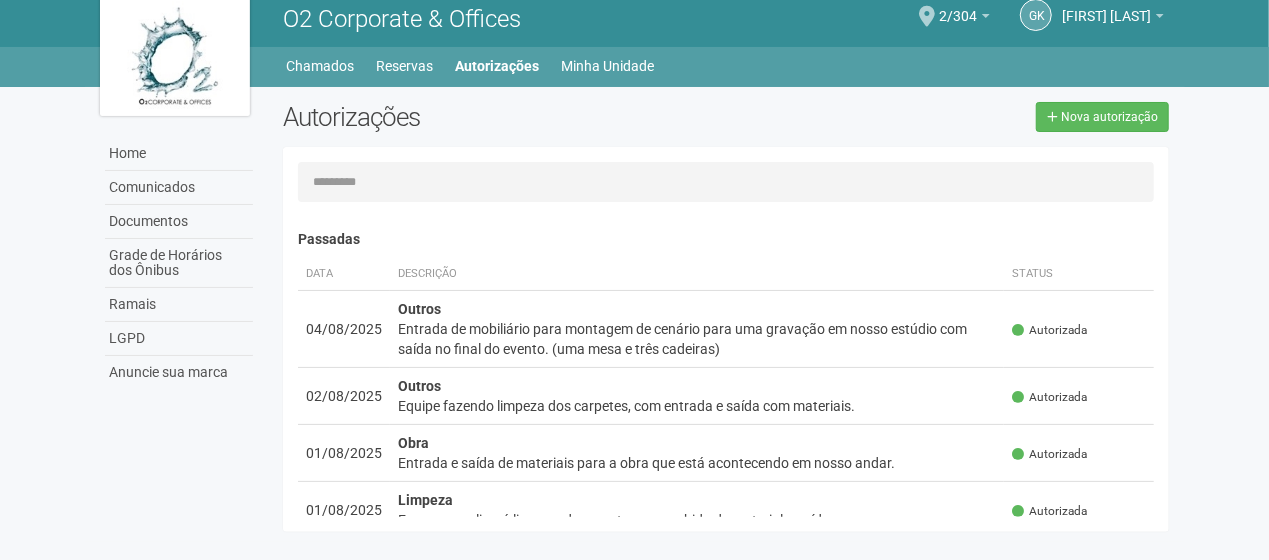 scroll, scrollTop: 0, scrollLeft: 0, axis: both 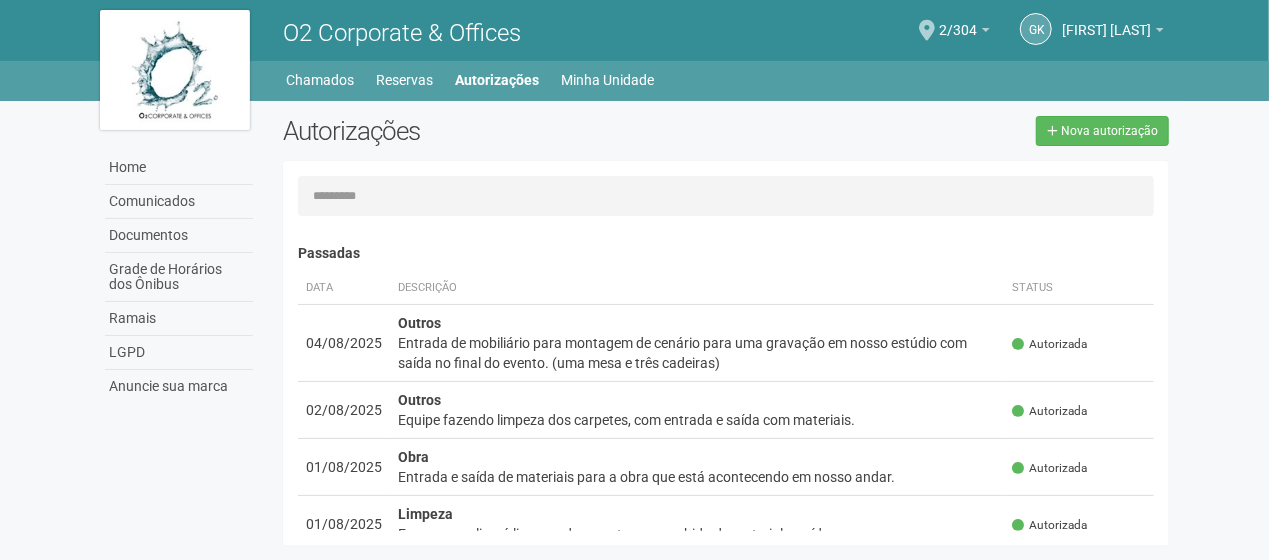 click on "O2 Corporate & Offices" at bounding box center [497, 30] 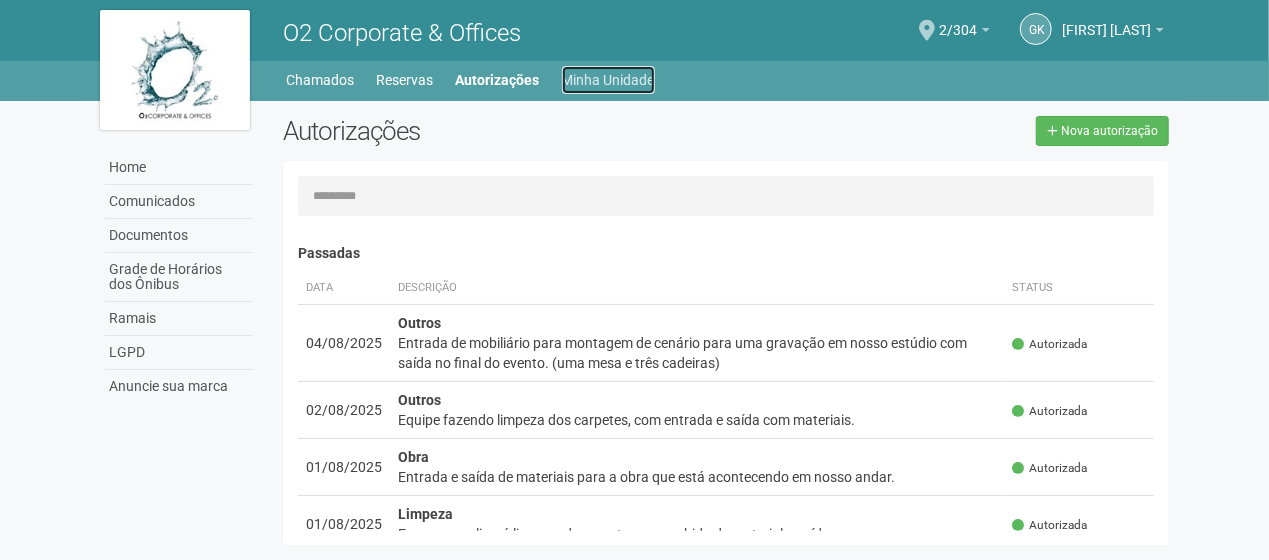 click on "Minha Unidade" at bounding box center [608, 80] 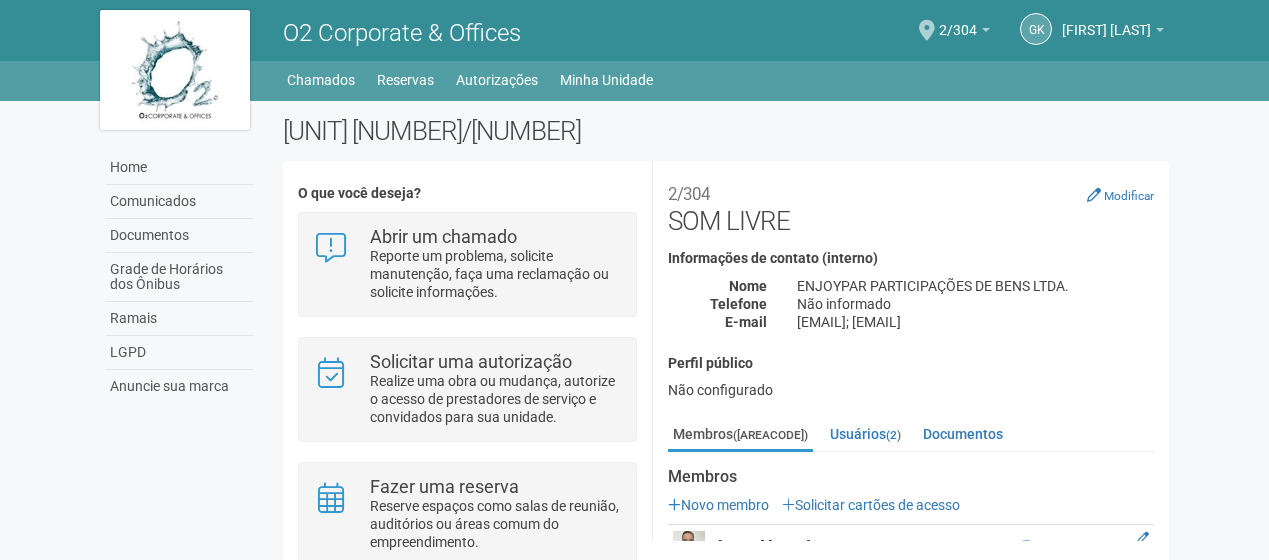 scroll, scrollTop: 0, scrollLeft: 0, axis: both 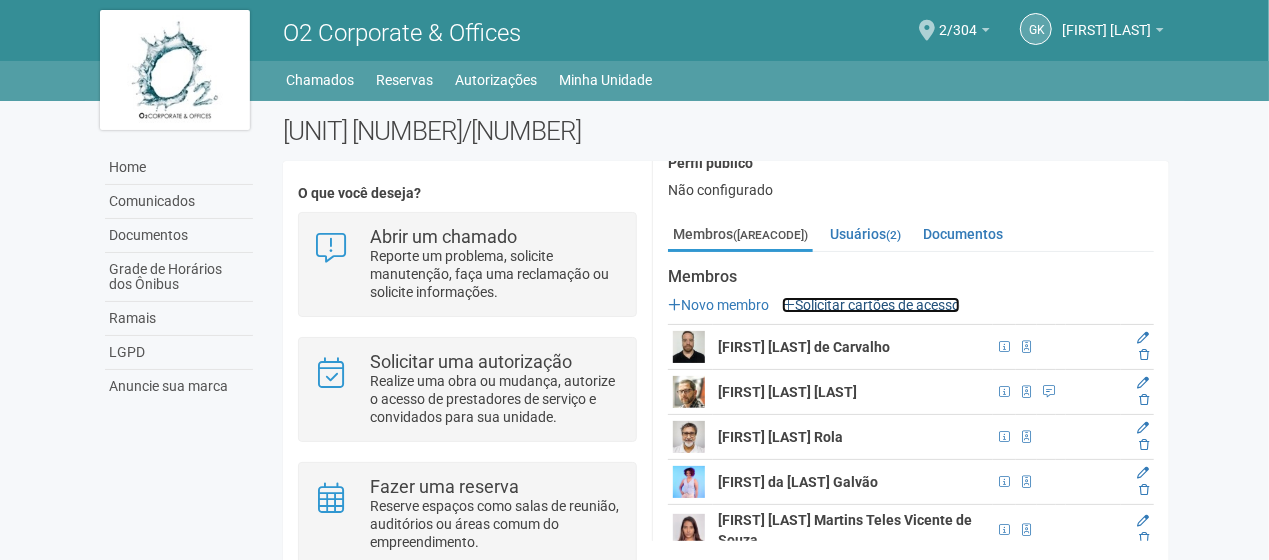 click on "Solicitar cartões de acesso" at bounding box center [871, 305] 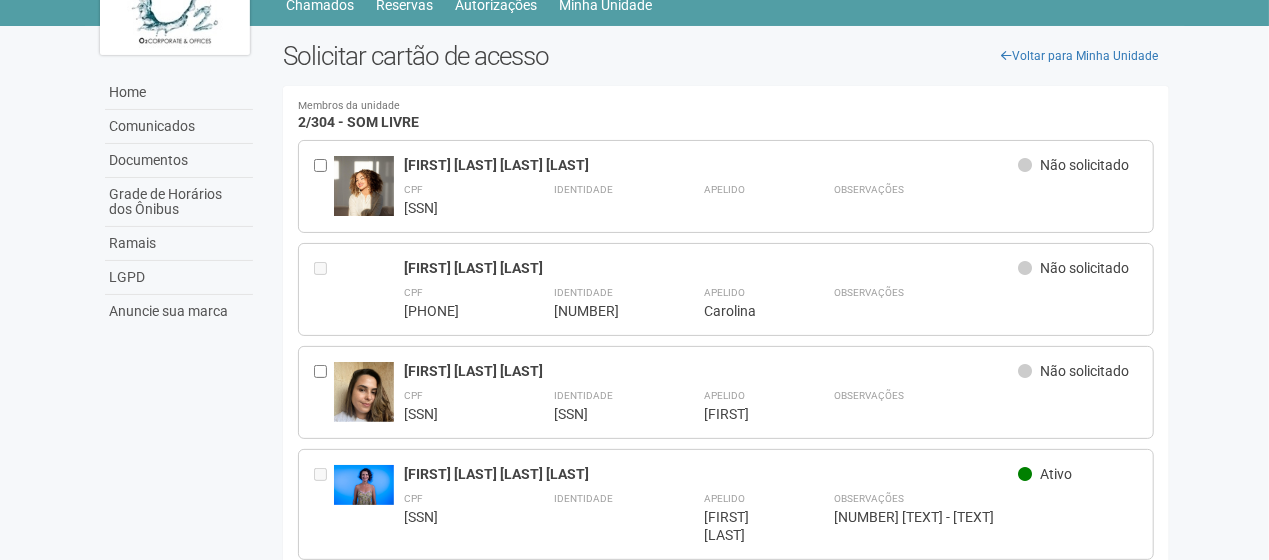 scroll, scrollTop: 0, scrollLeft: 0, axis: both 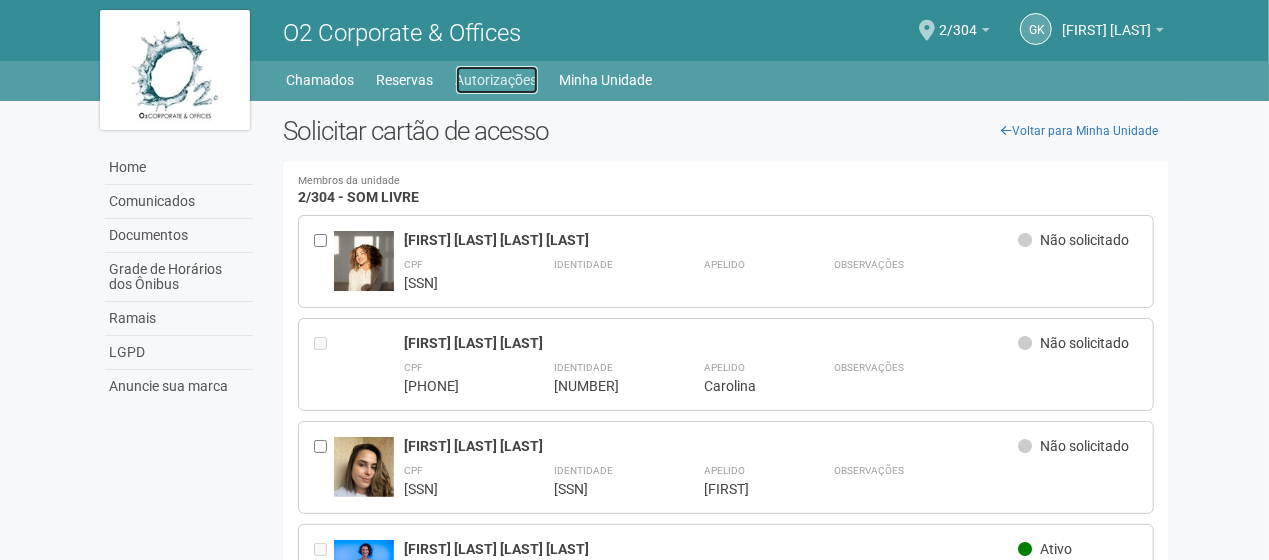 click on "Autorizações" at bounding box center [497, 80] 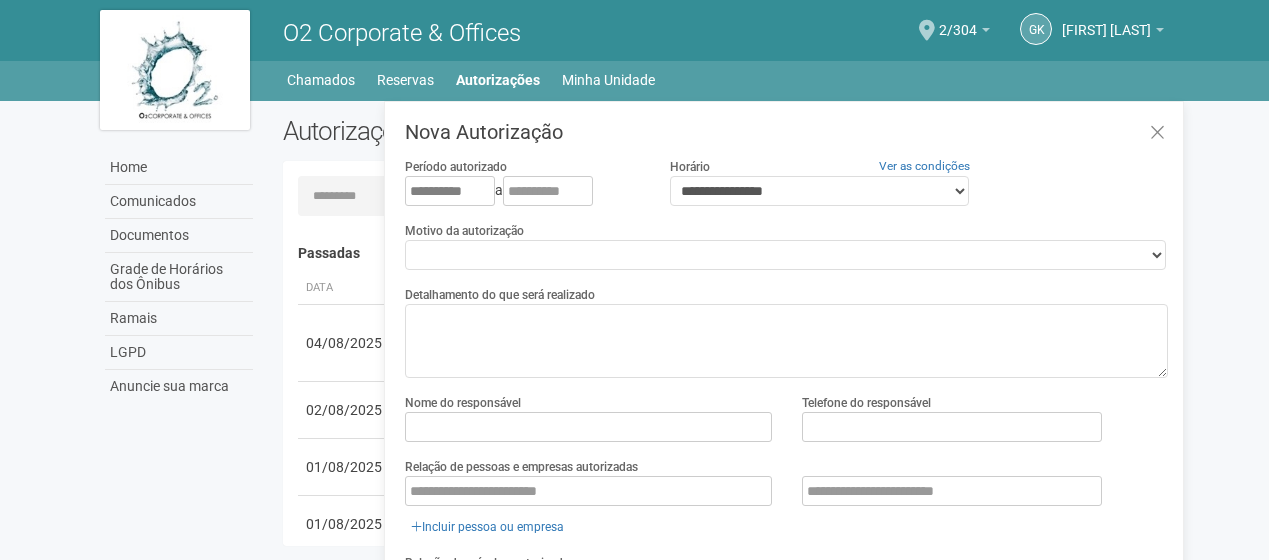 scroll, scrollTop: 31, scrollLeft: 0, axis: vertical 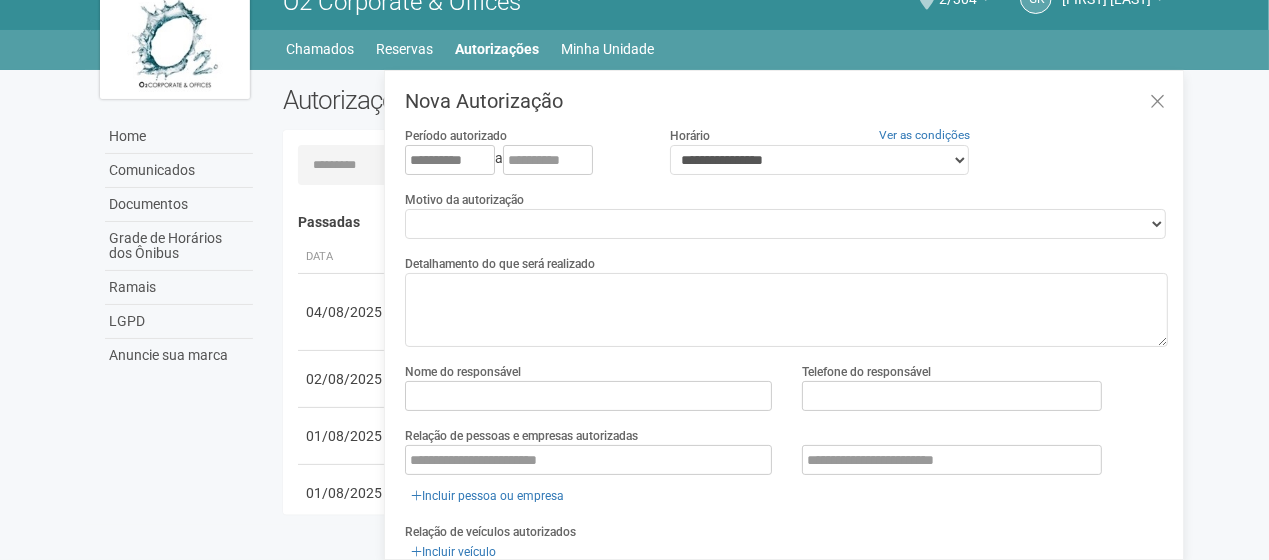type on "**********" 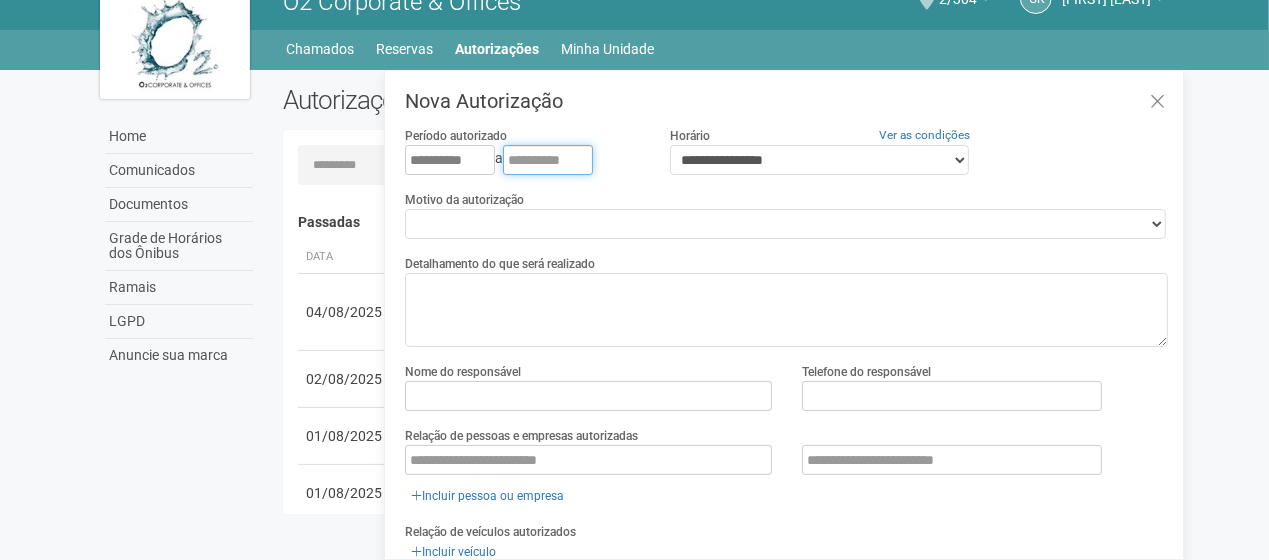 click at bounding box center (548, 160) 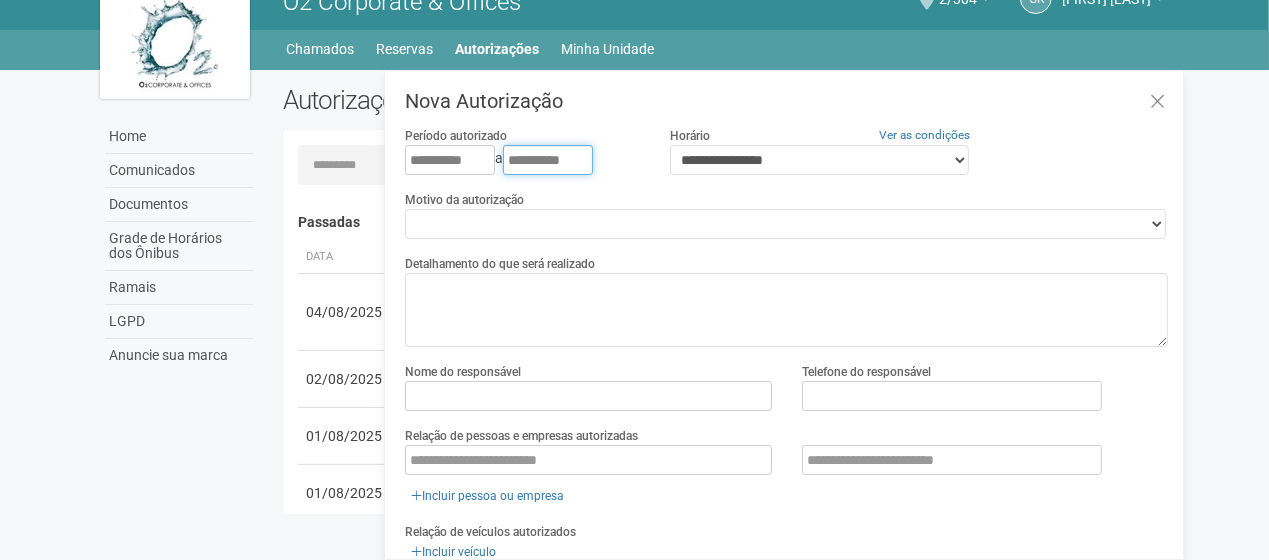 type on "**********" 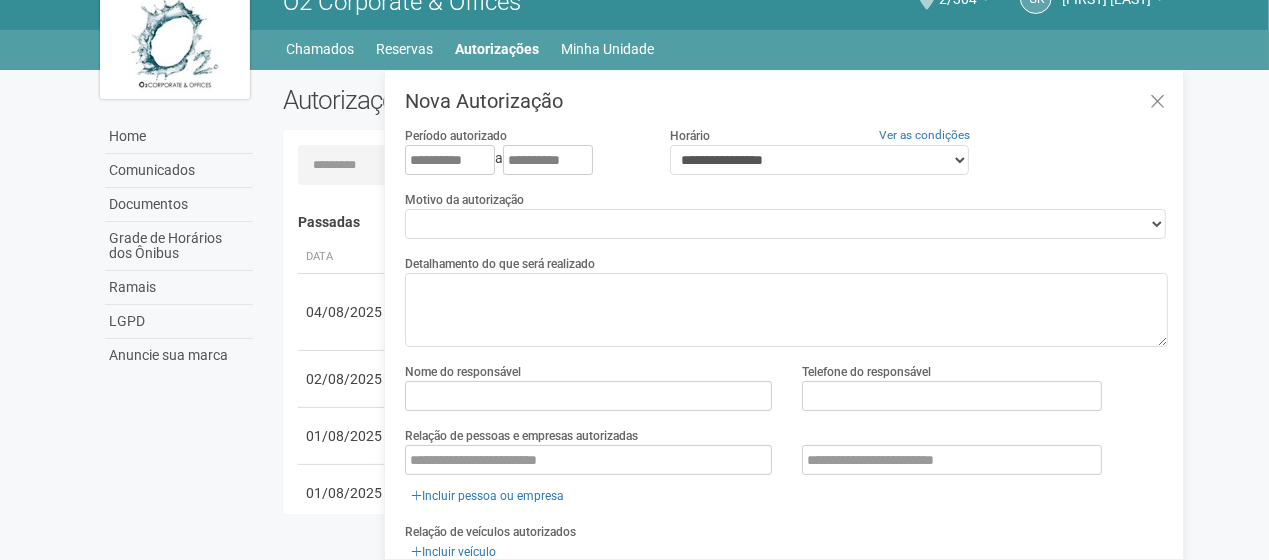 click on "**********" at bounding box center (786, 214) 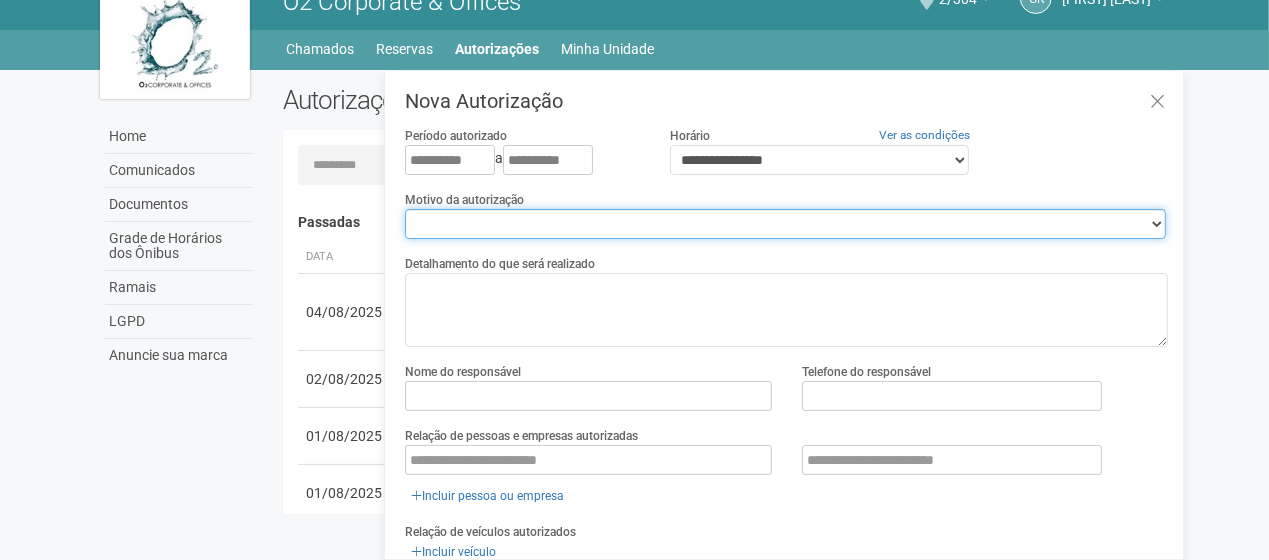 click on "**********" at bounding box center [785, 224] 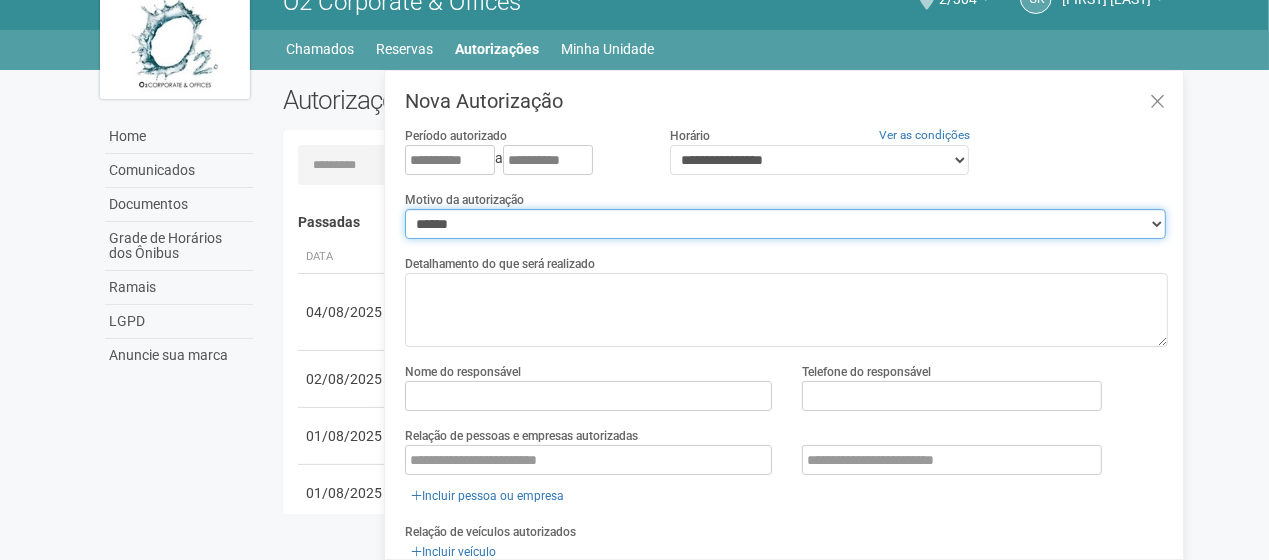 click on "**********" at bounding box center (785, 224) 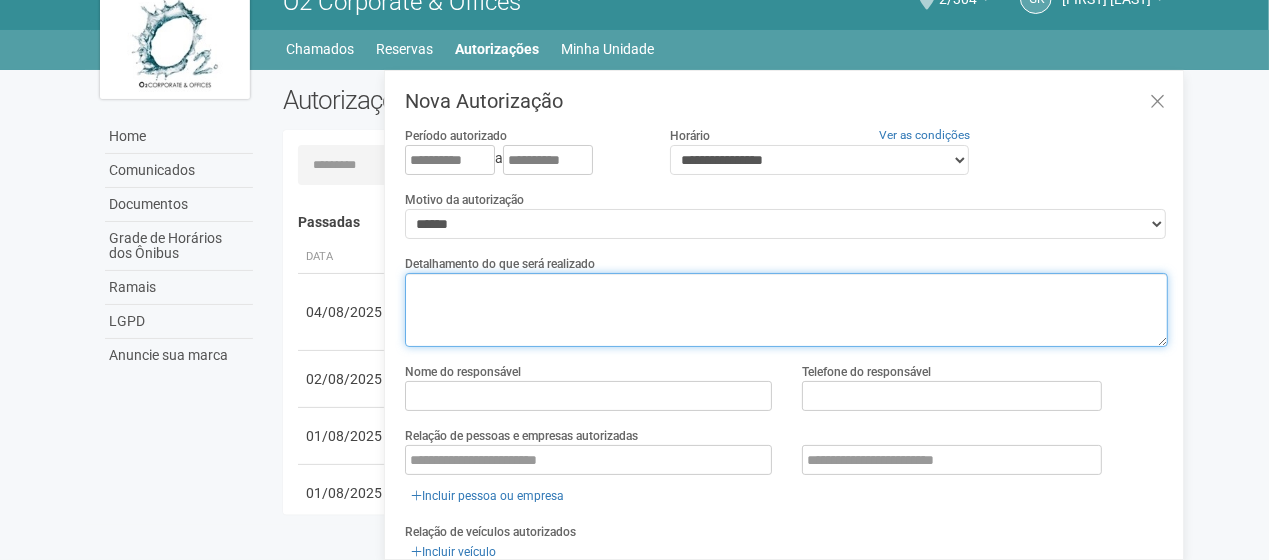 click at bounding box center (786, 310) 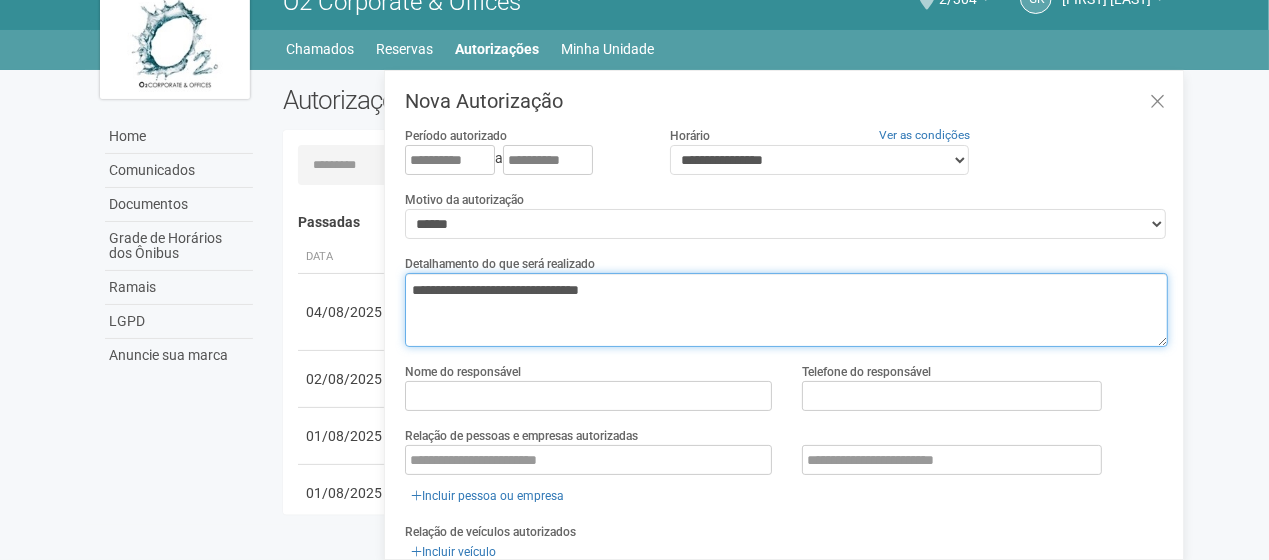 drag, startPoint x: 439, startPoint y: 294, endPoint x: 430, endPoint y: 300, distance: 10.816654 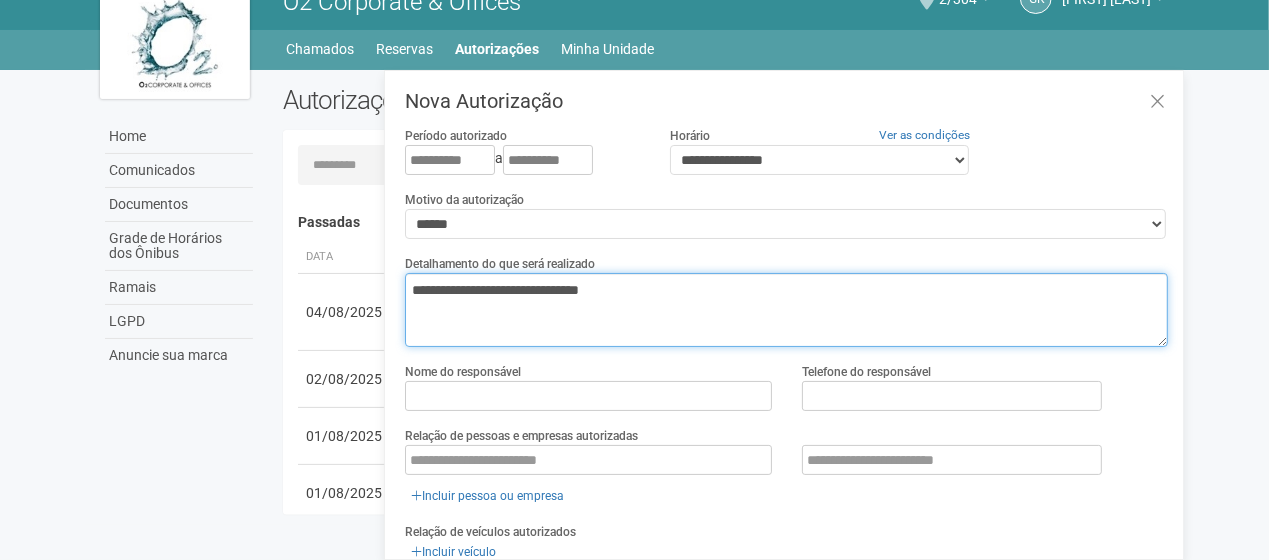 drag, startPoint x: 461, startPoint y: 286, endPoint x: 598, endPoint y: 342, distance: 148.00337 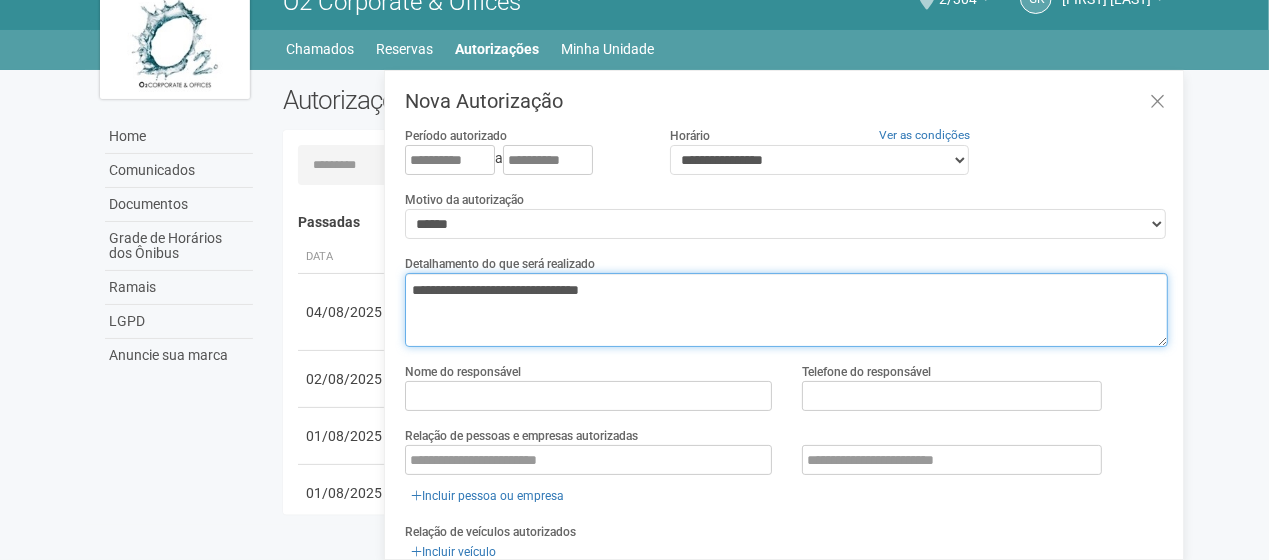 click on "**********" at bounding box center (786, 310) 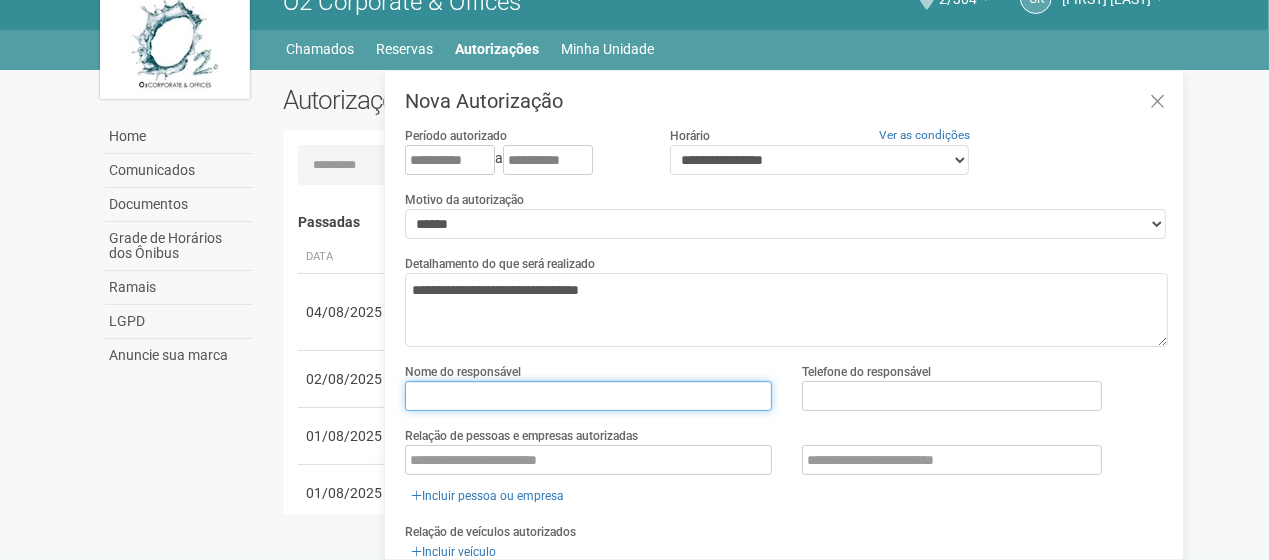 click at bounding box center [588, 396] 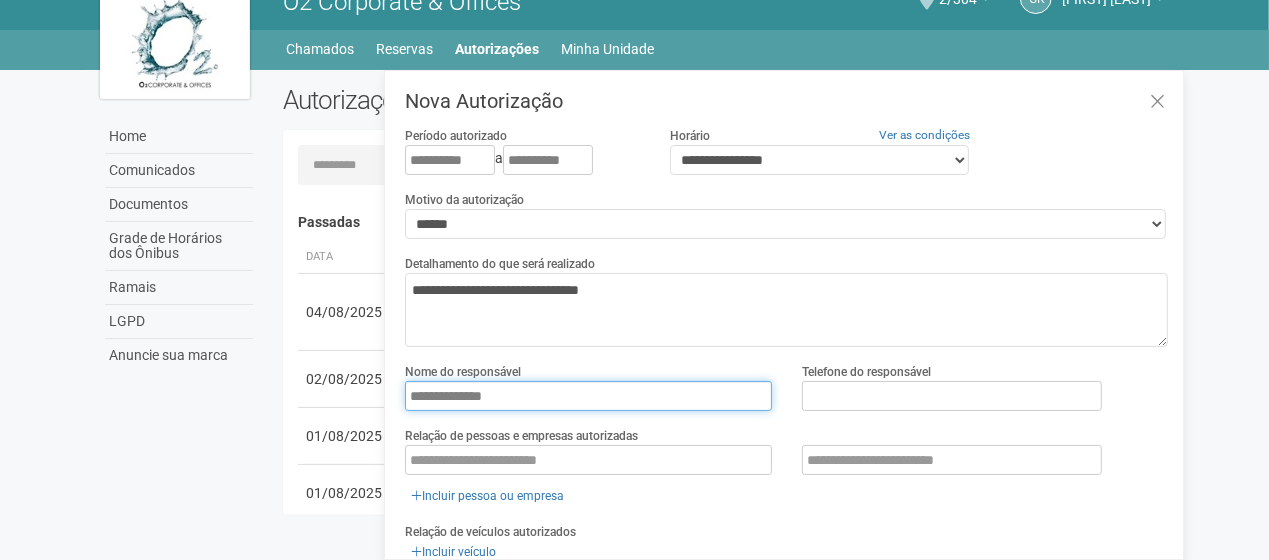 type on "**********" 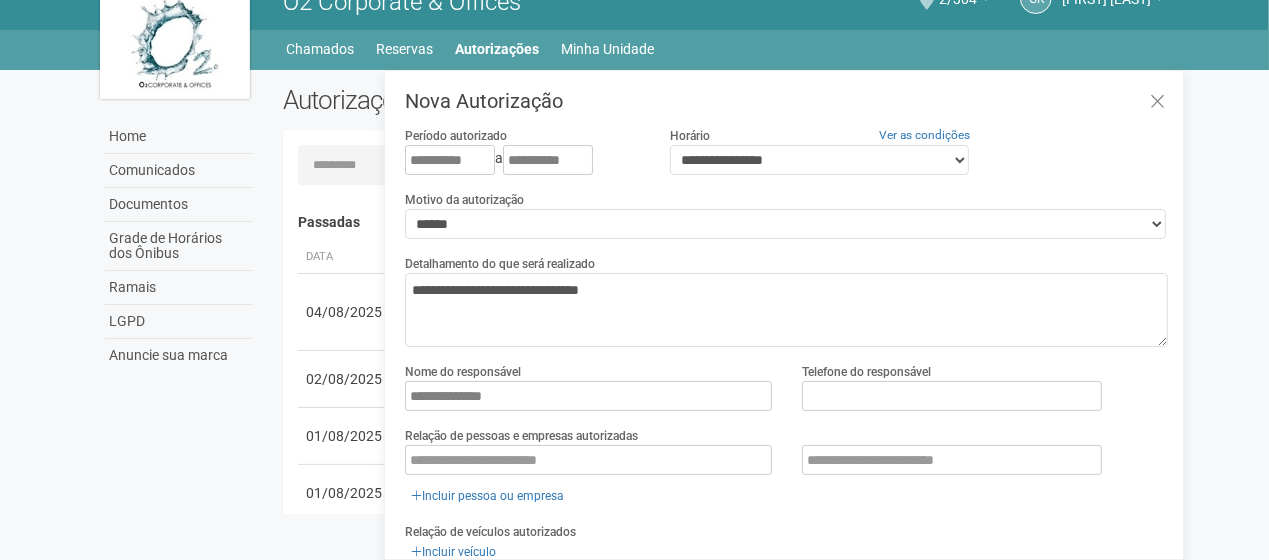 click on "**********" at bounding box center (786, 394) 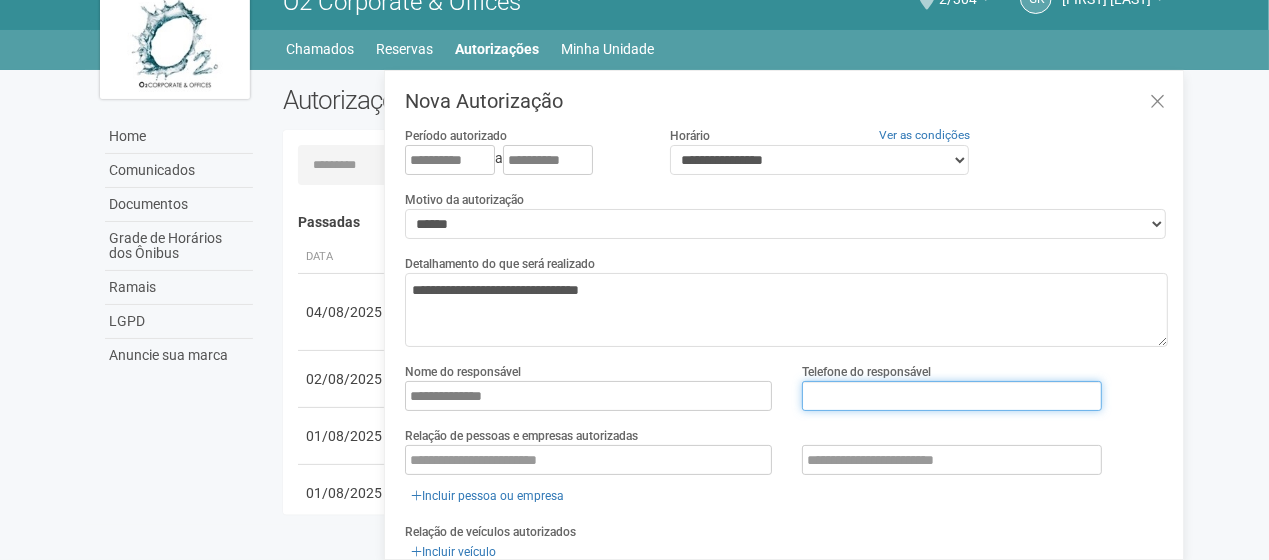 click at bounding box center [952, 396] 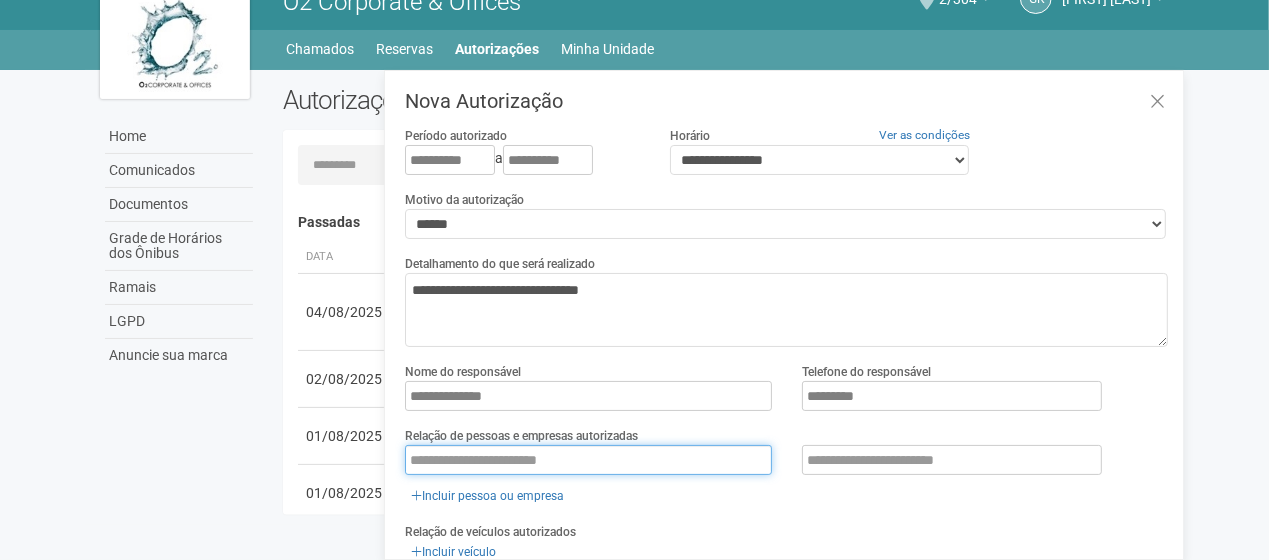 type on "**********" 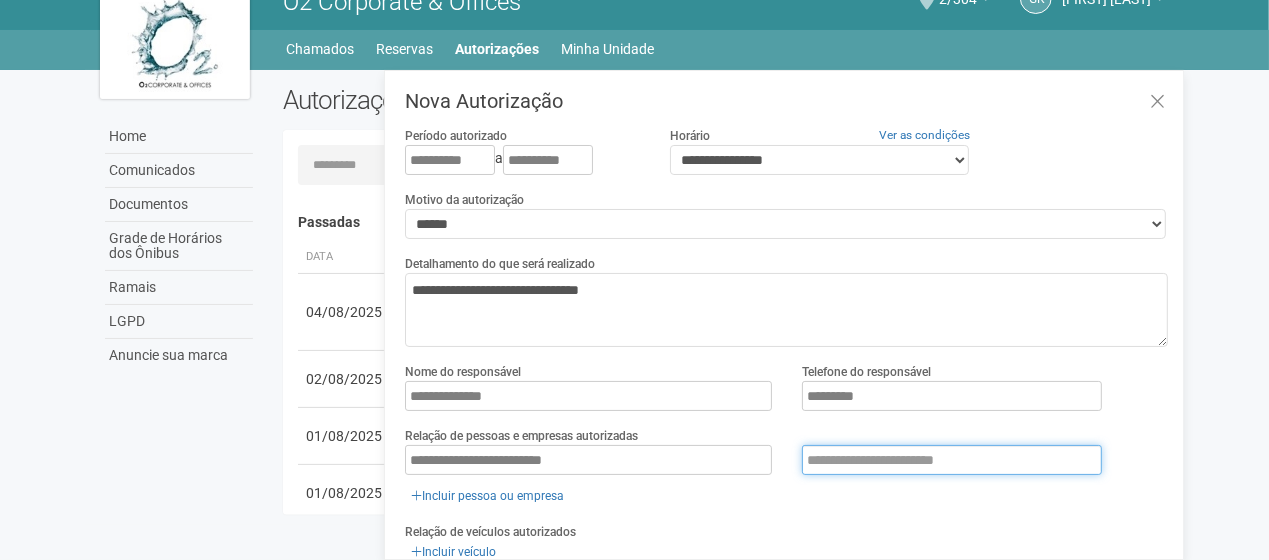 type on "**********" 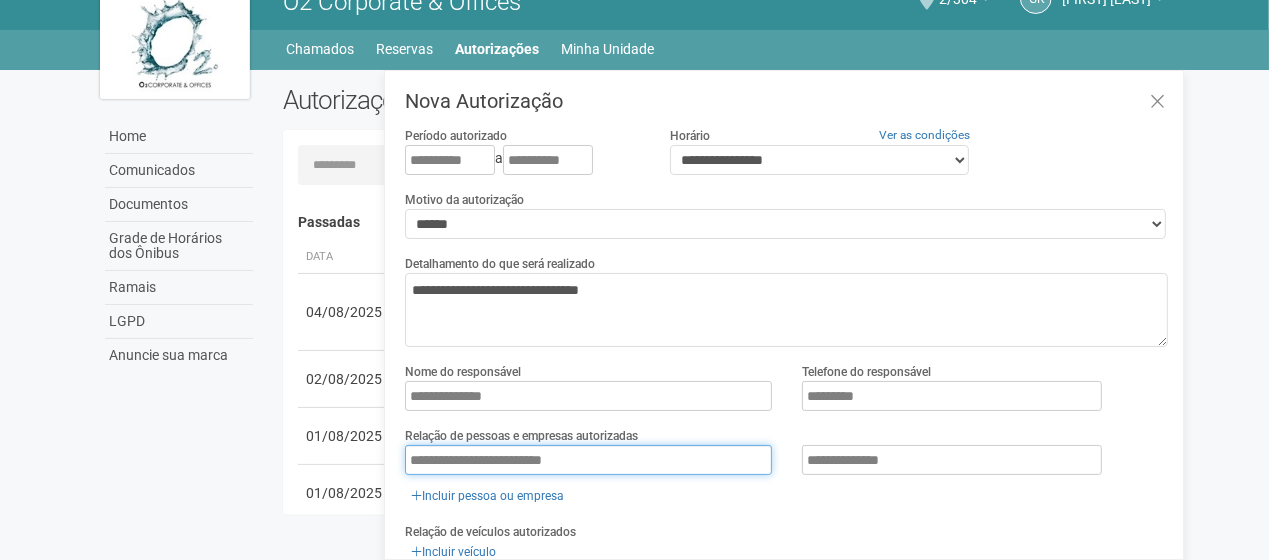 drag, startPoint x: 614, startPoint y: 465, endPoint x: 106, endPoint y: 518, distance: 510.7573 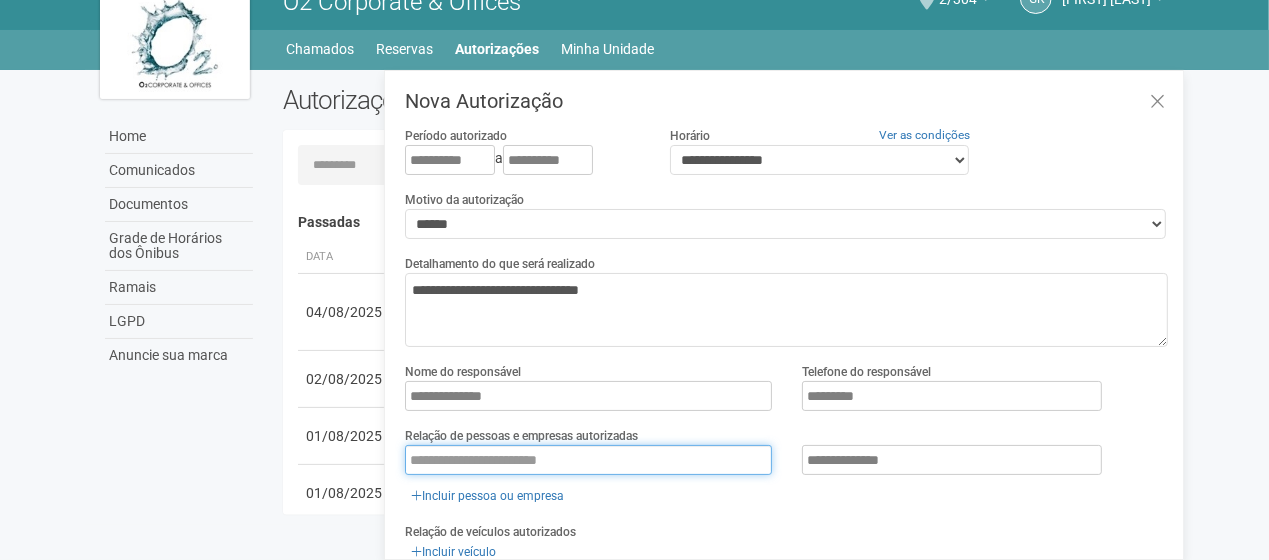 type 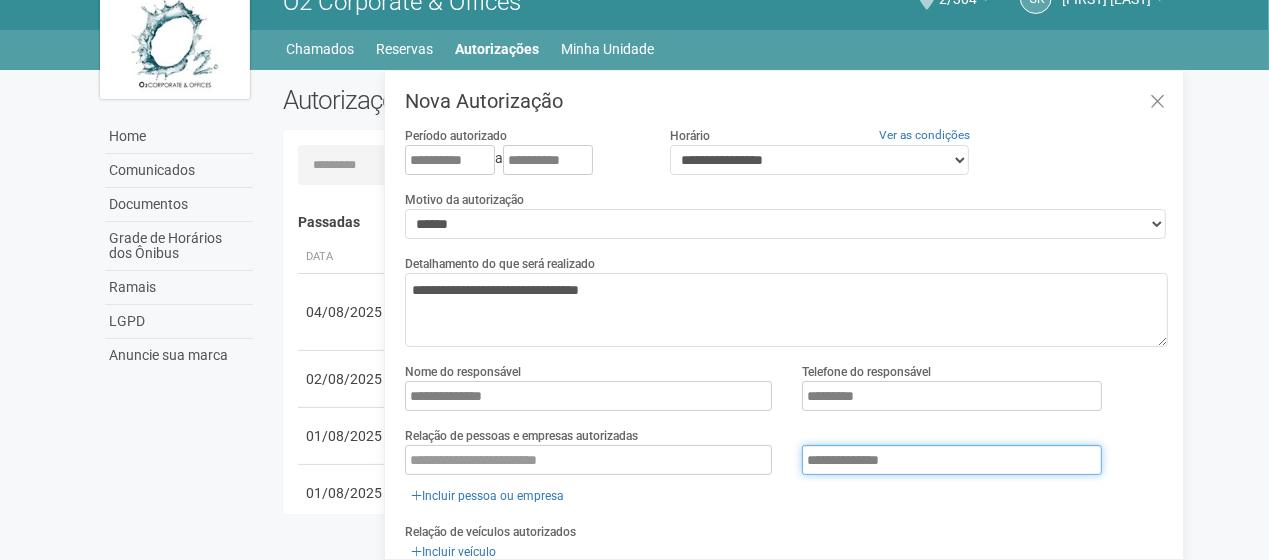 drag, startPoint x: 909, startPoint y: 456, endPoint x: 488, endPoint y: 478, distance: 421.57443 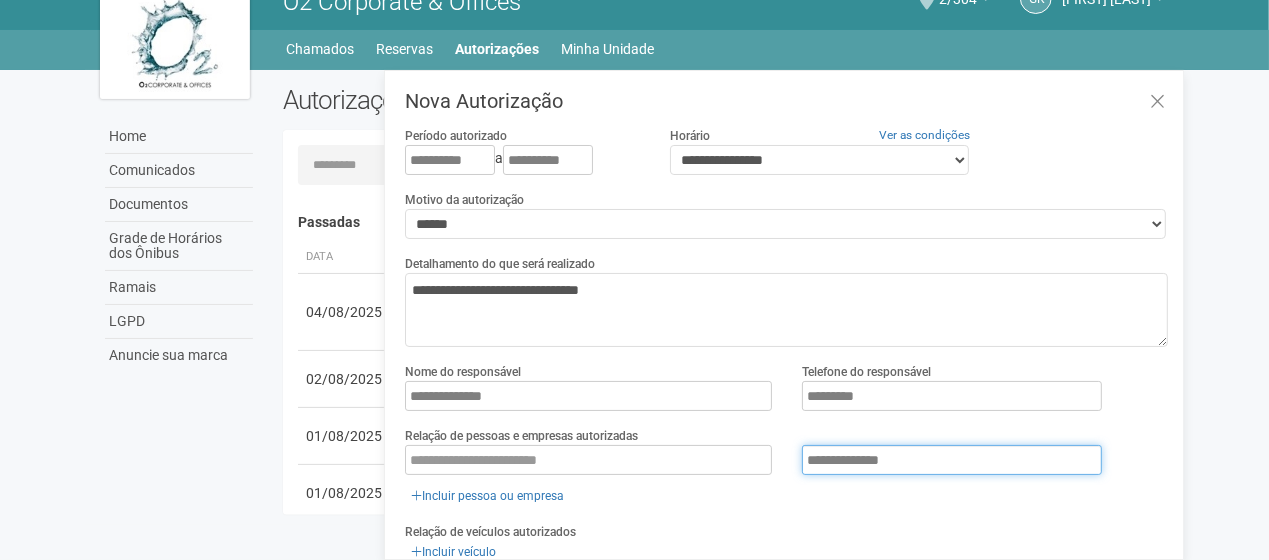 click on "**********" at bounding box center (786, 476) 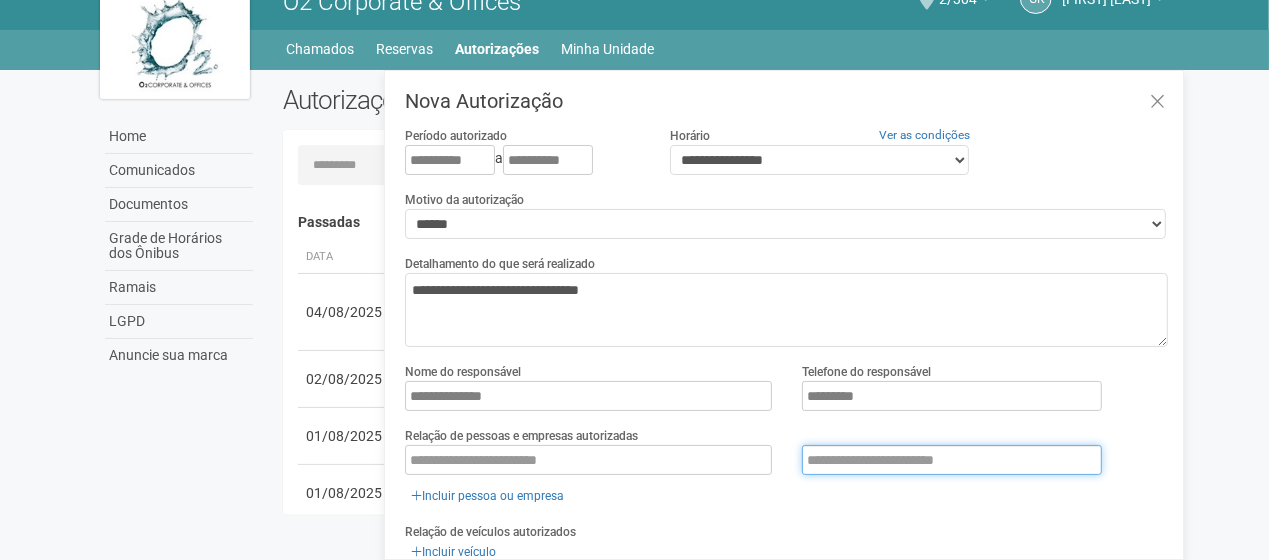 type 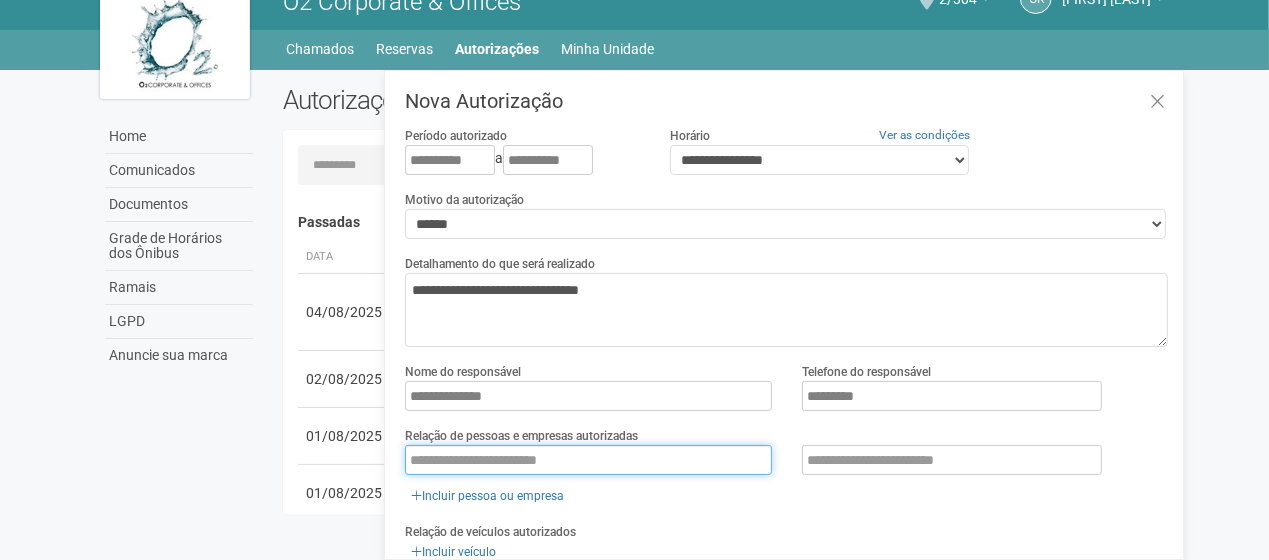 click at bounding box center [588, 460] 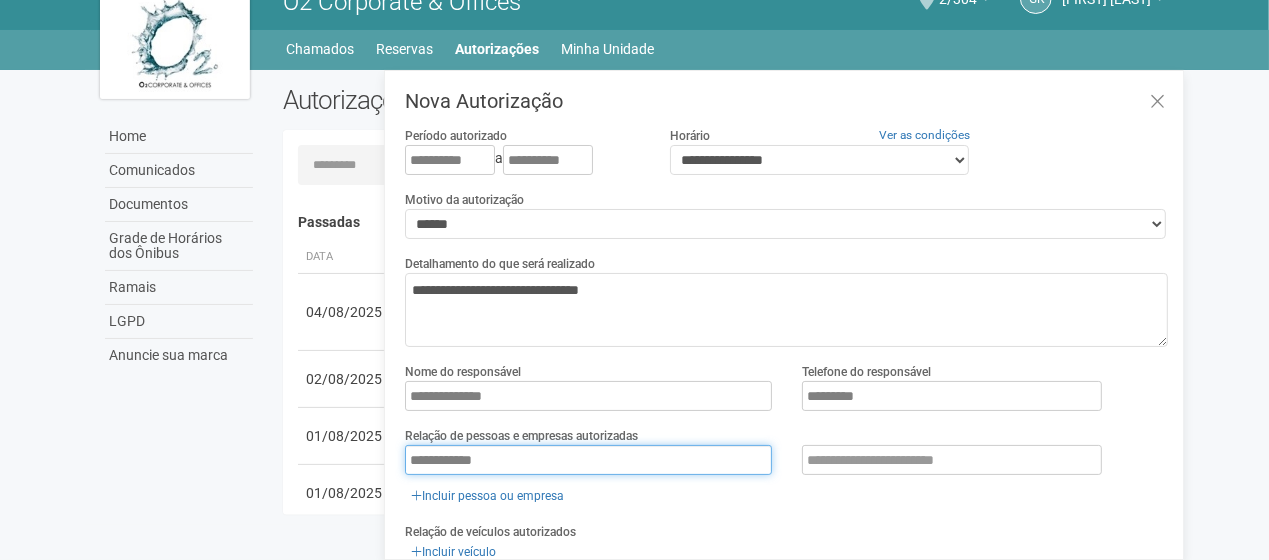 type on "**********" 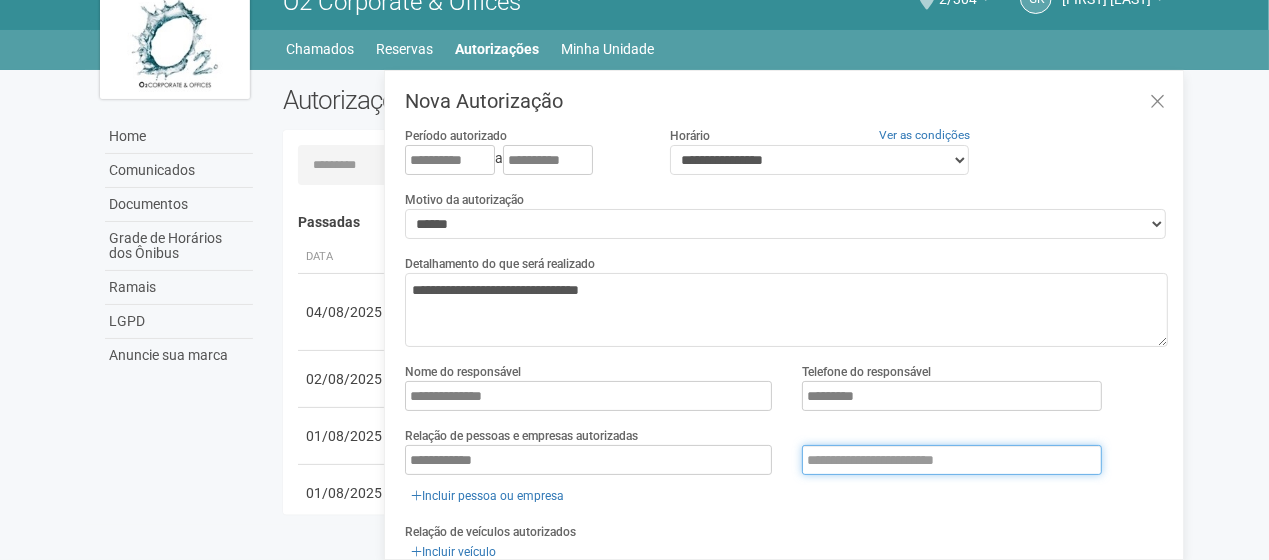drag, startPoint x: 931, startPoint y: 468, endPoint x: 861, endPoint y: 553, distance: 110.11358 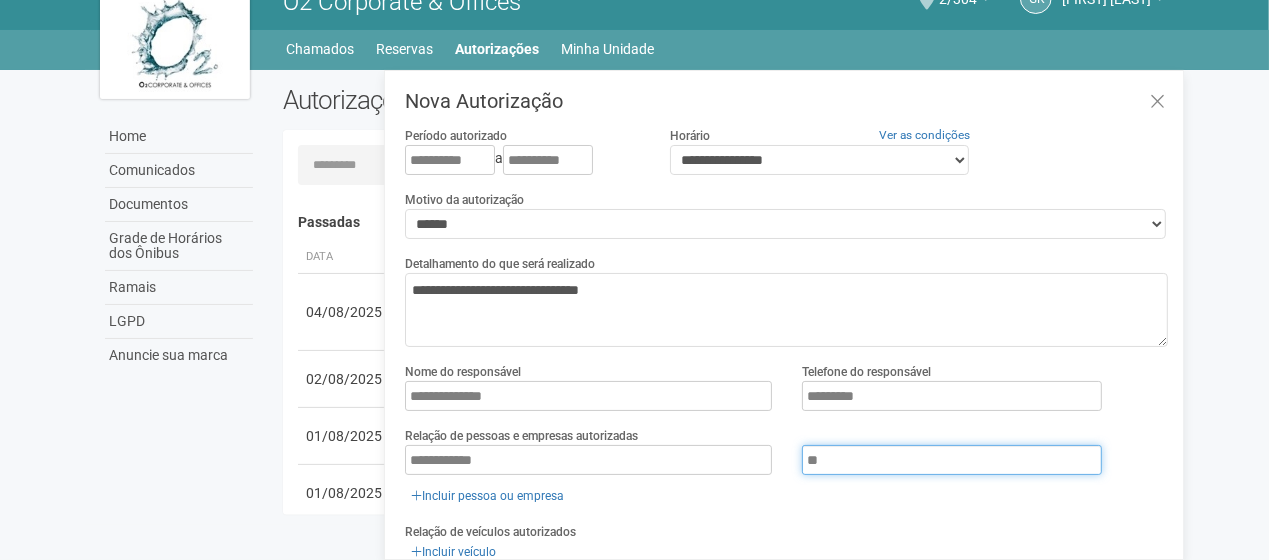 type on "*" 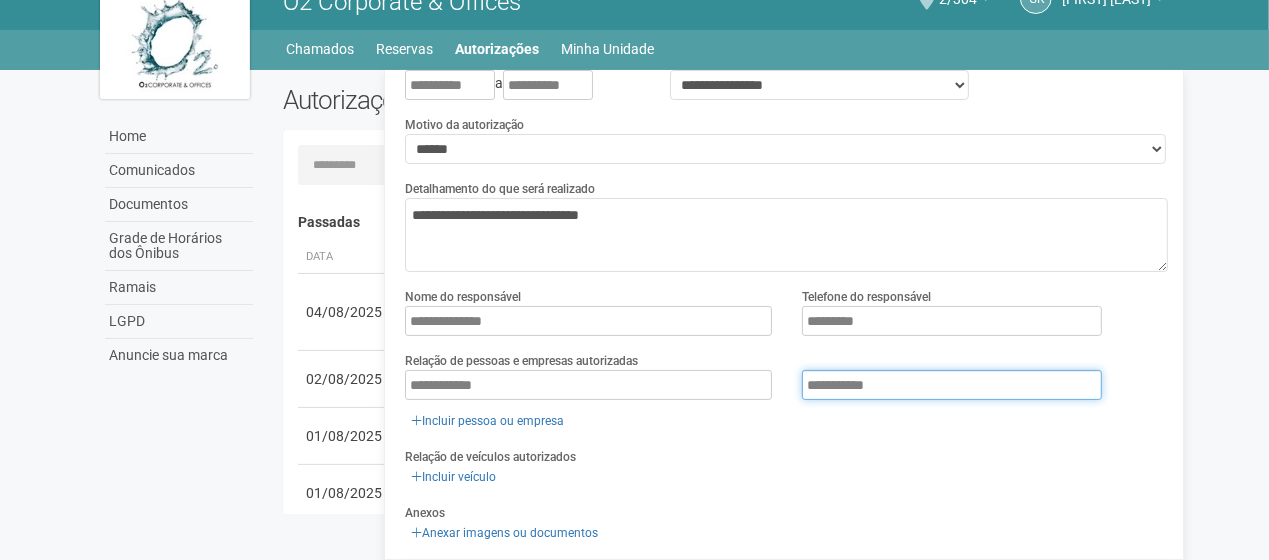 scroll, scrollTop: 200, scrollLeft: 0, axis: vertical 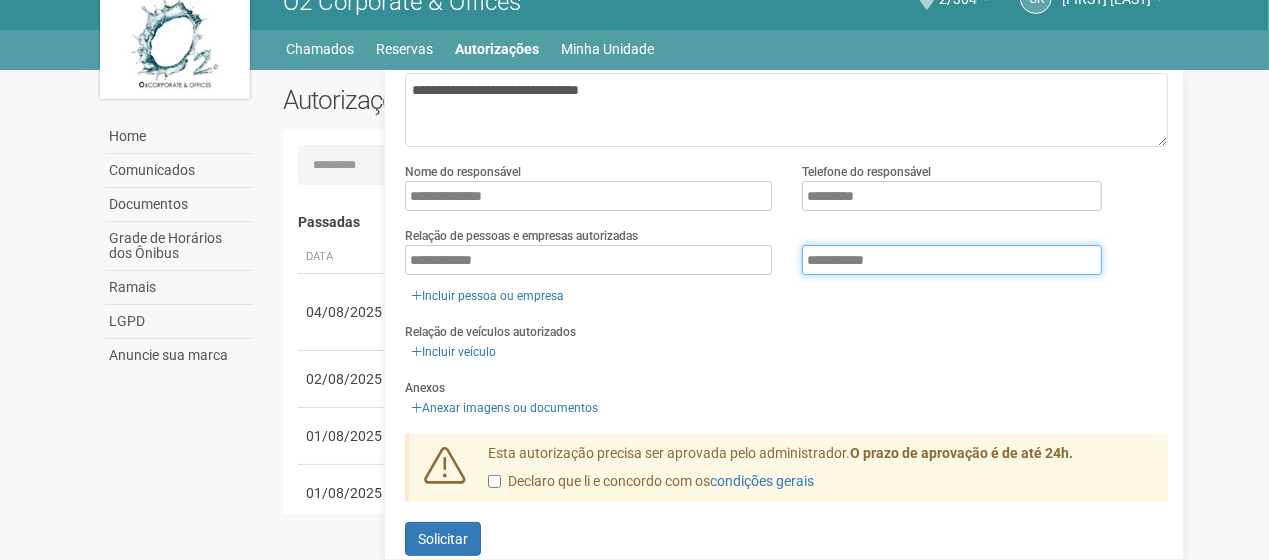 type on "**********" 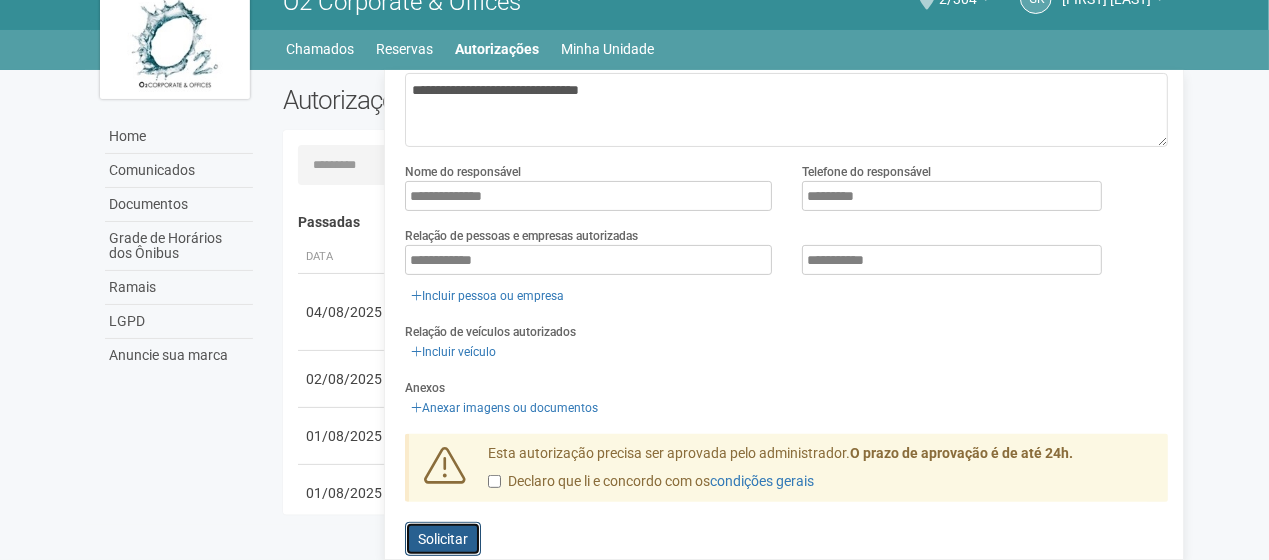 click on "Solicitar" at bounding box center [443, 539] 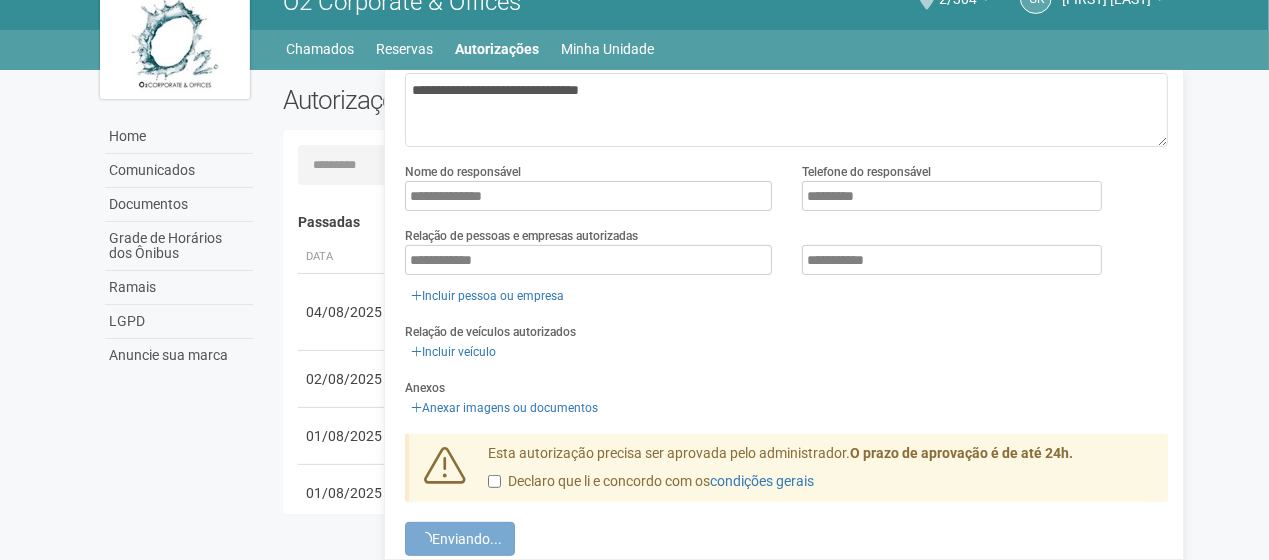 scroll, scrollTop: 0, scrollLeft: 0, axis: both 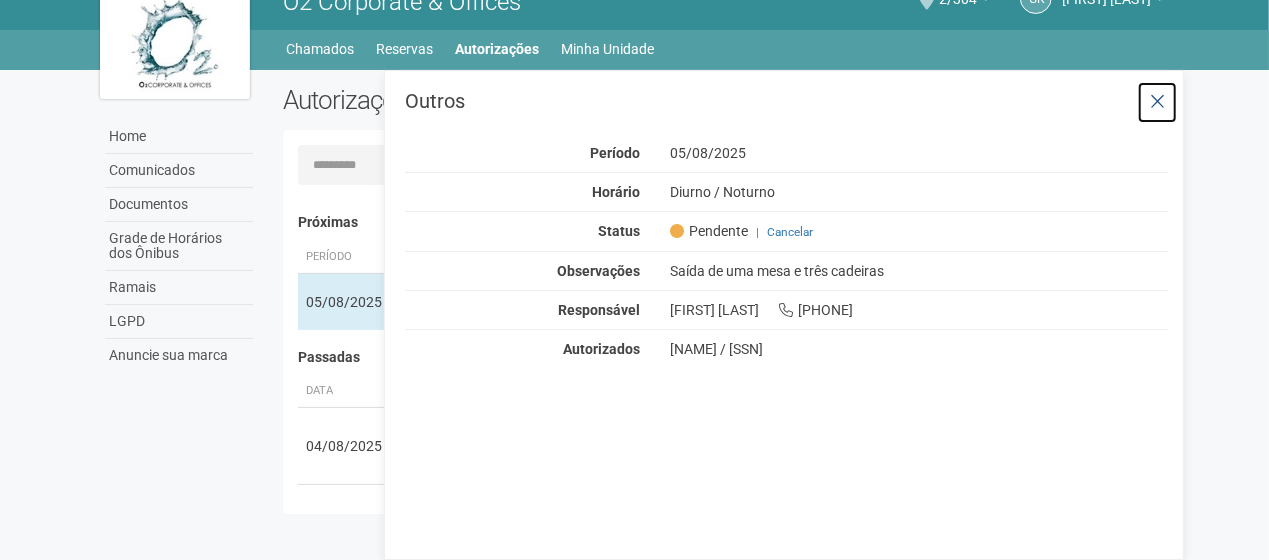 click at bounding box center [1157, 102] 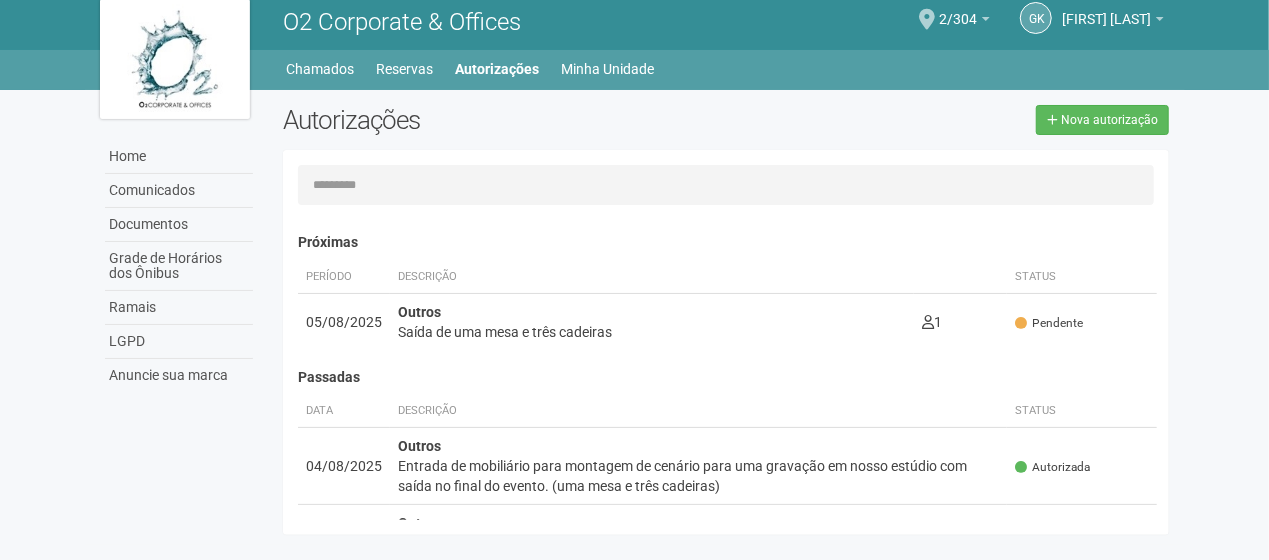 scroll, scrollTop: 0, scrollLeft: 0, axis: both 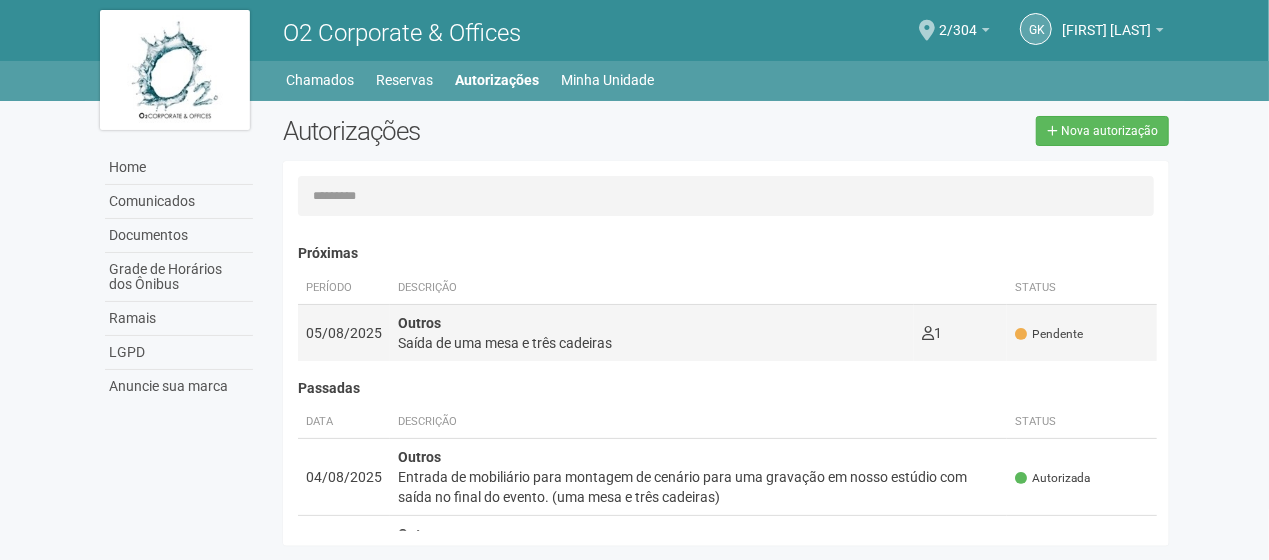 click on "Pendente" at bounding box center (1082, 332) 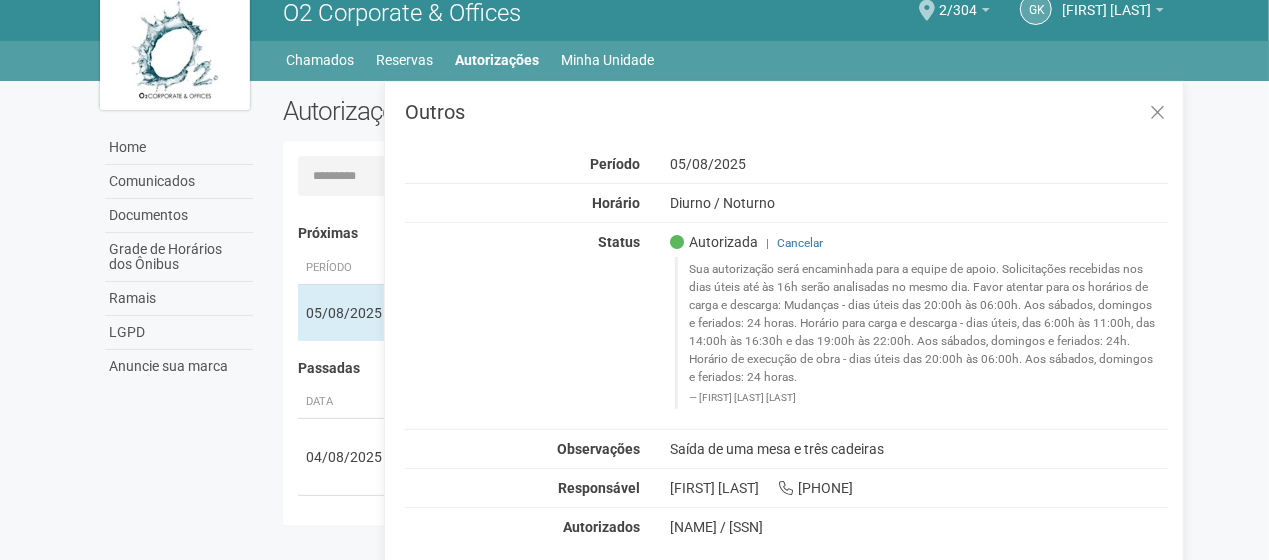scroll, scrollTop: 31, scrollLeft: 0, axis: vertical 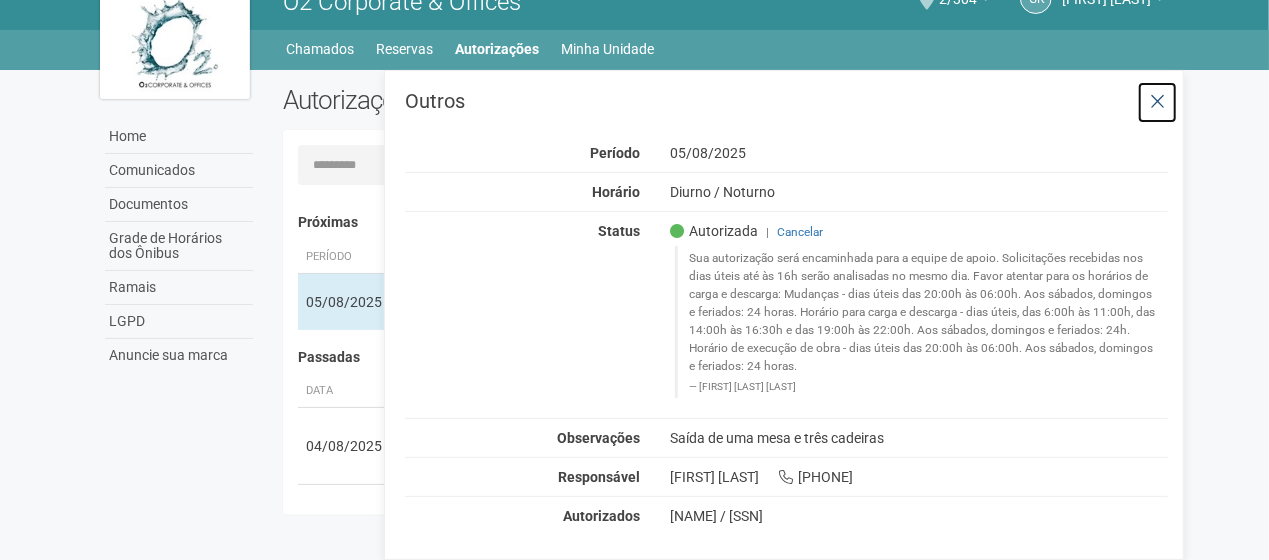 click at bounding box center [1157, 102] 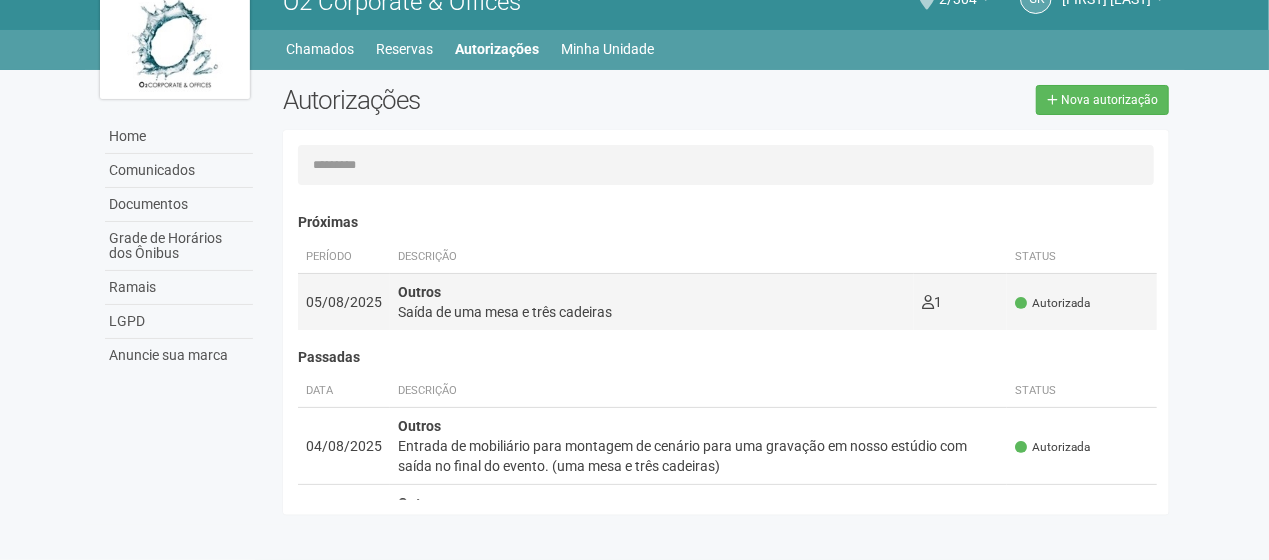click on "Autorizada" at bounding box center (1082, 301) 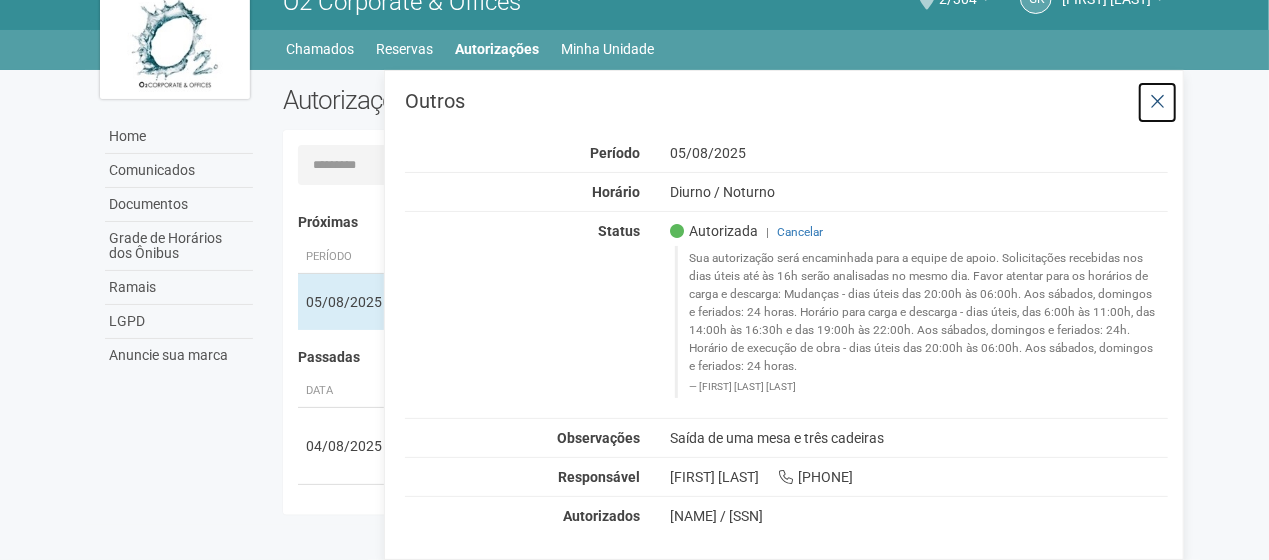 click at bounding box center [1157, 102] 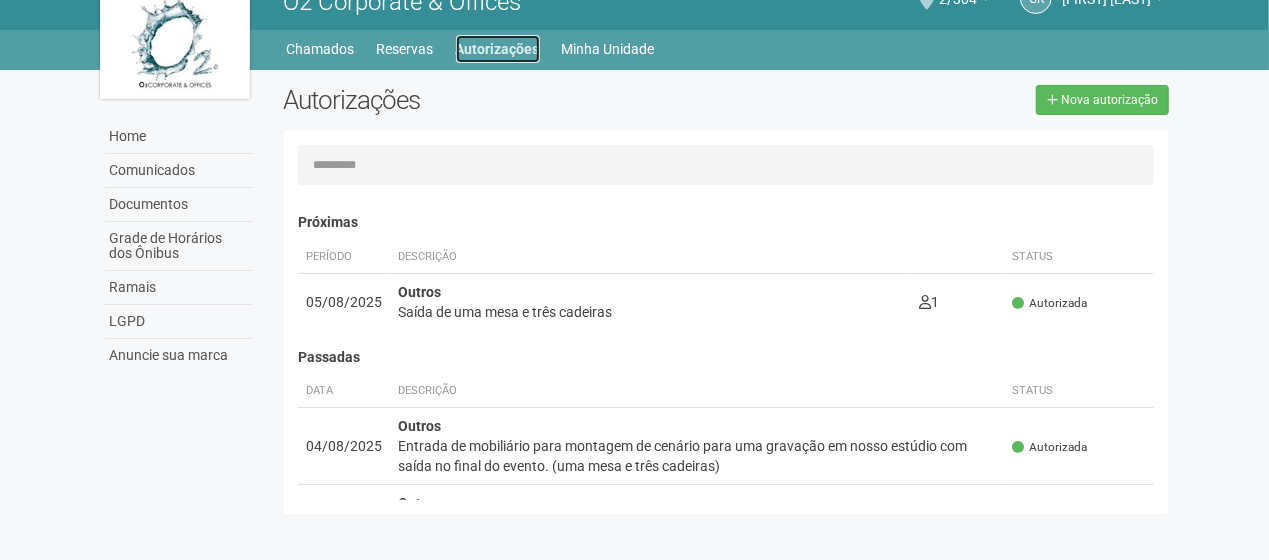 click on "Autorizações" at bounding box center (498, 49) 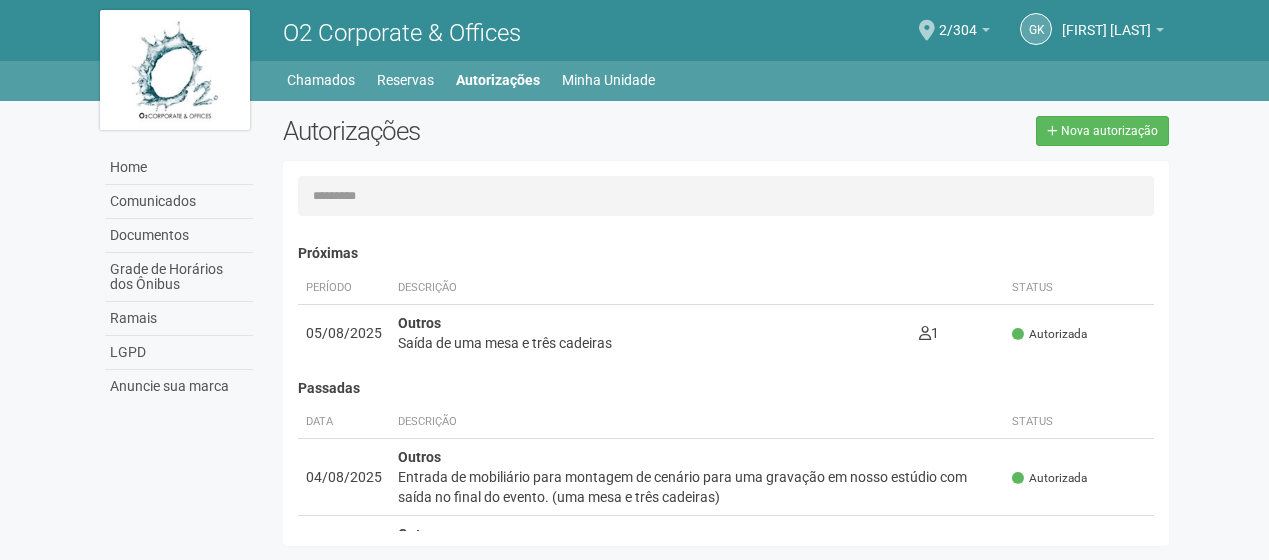 scroll, scrollTop: 0, scrollLeft: 0, axis: both 